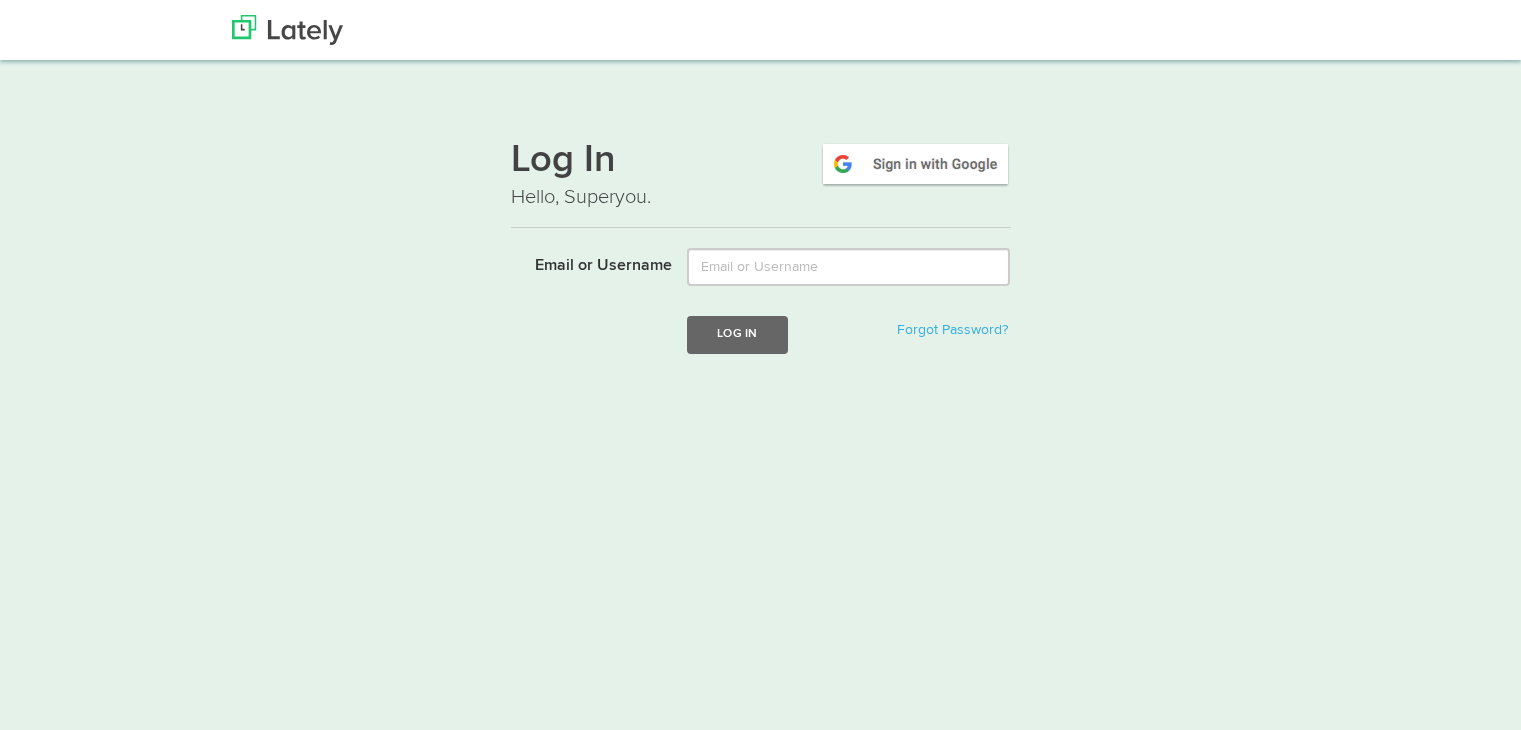 scroll, scrollTop: 0, scrollLeft: 0, axis: both 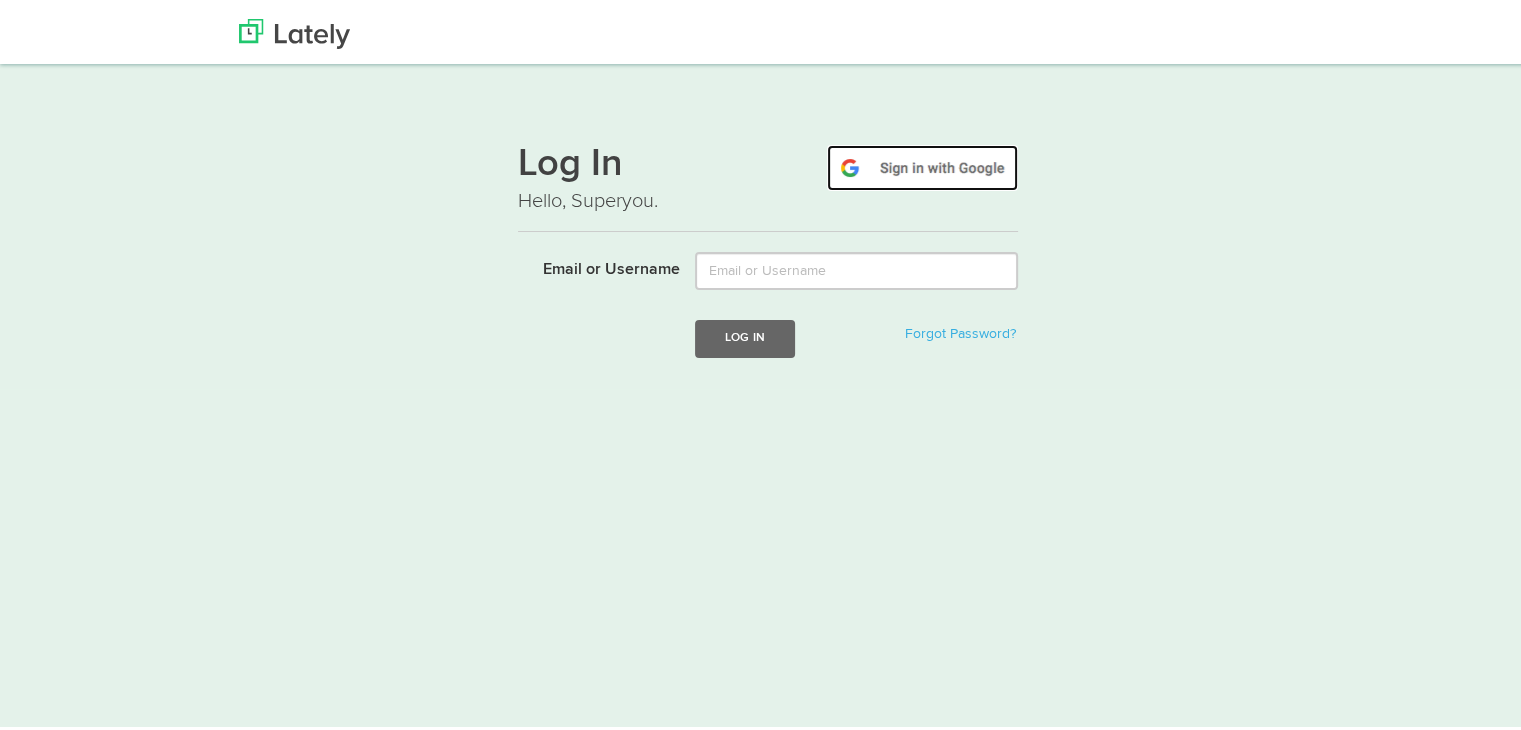 click at bounding box center [922, 164] 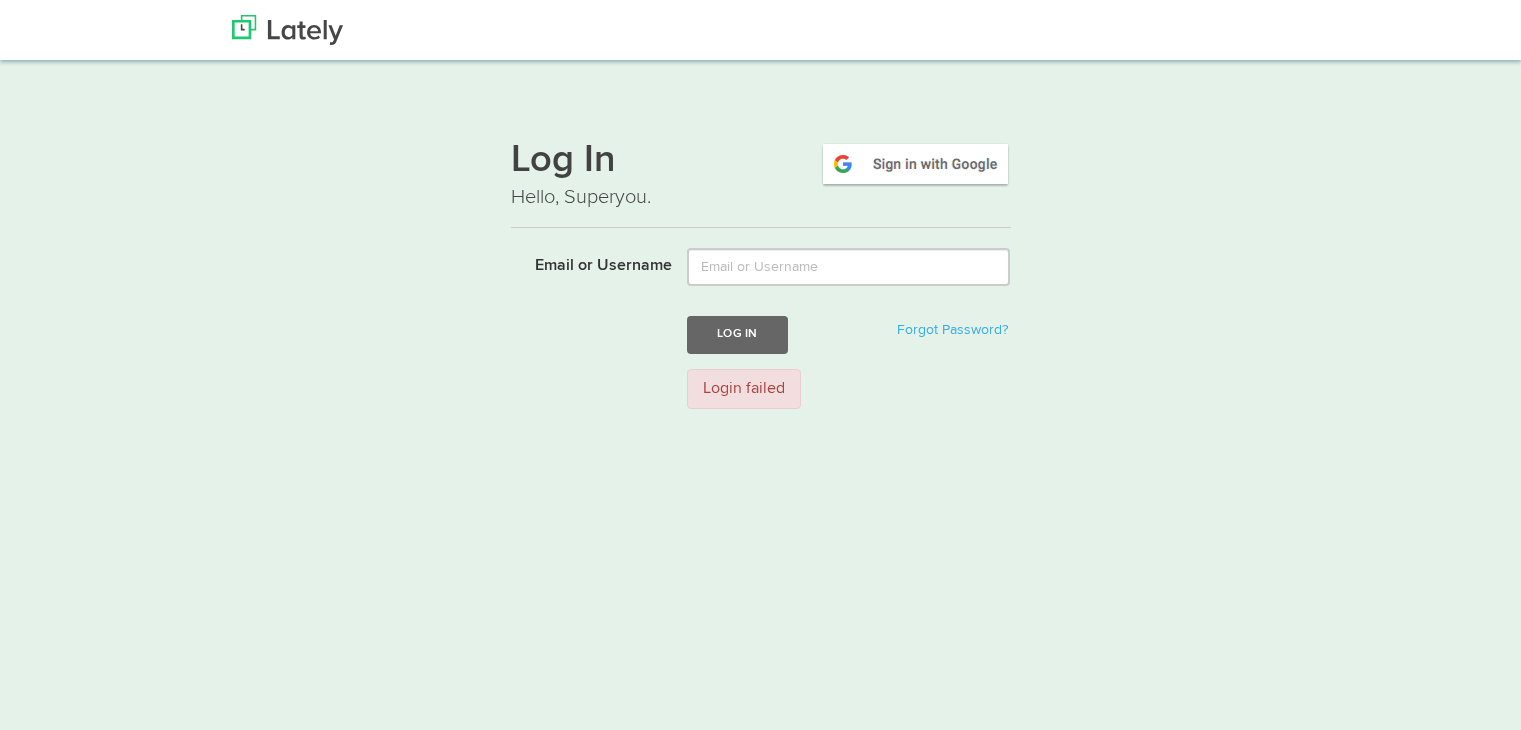 scroll, scrollTop: 0, scrollLeft: 0, axis: both 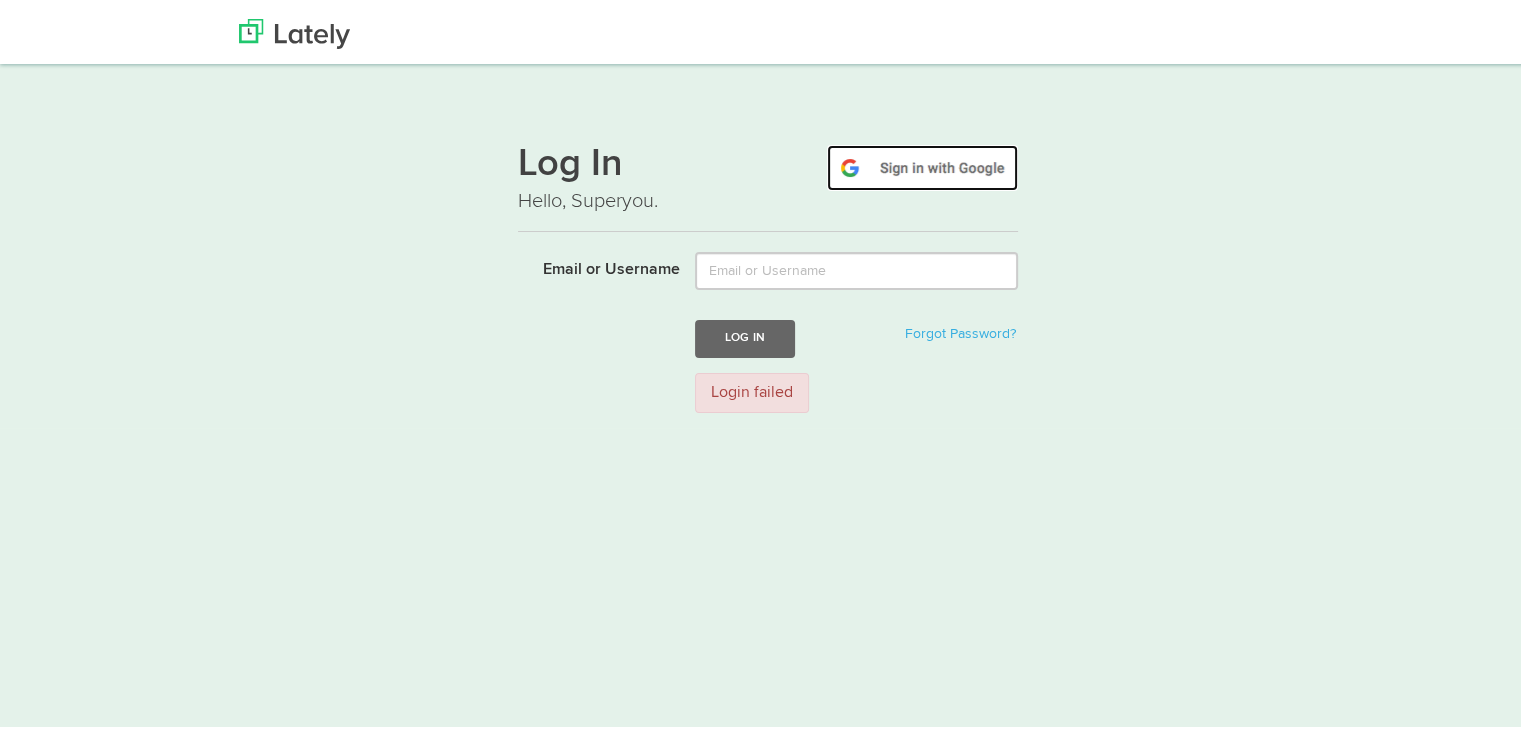 click at bounding box center (922, 164) 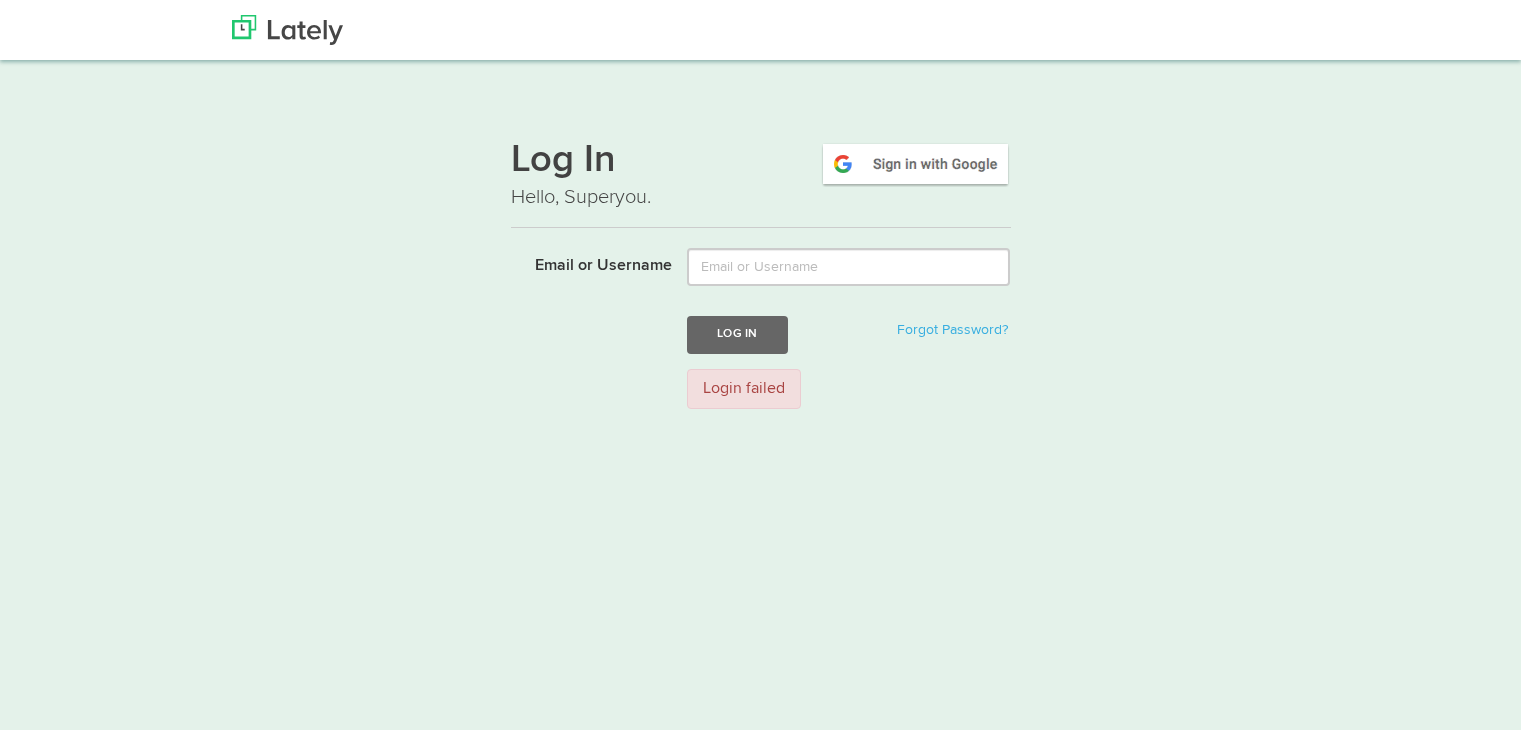 scroll, scrollTop: 0, scrollLeft: 0, axis: both 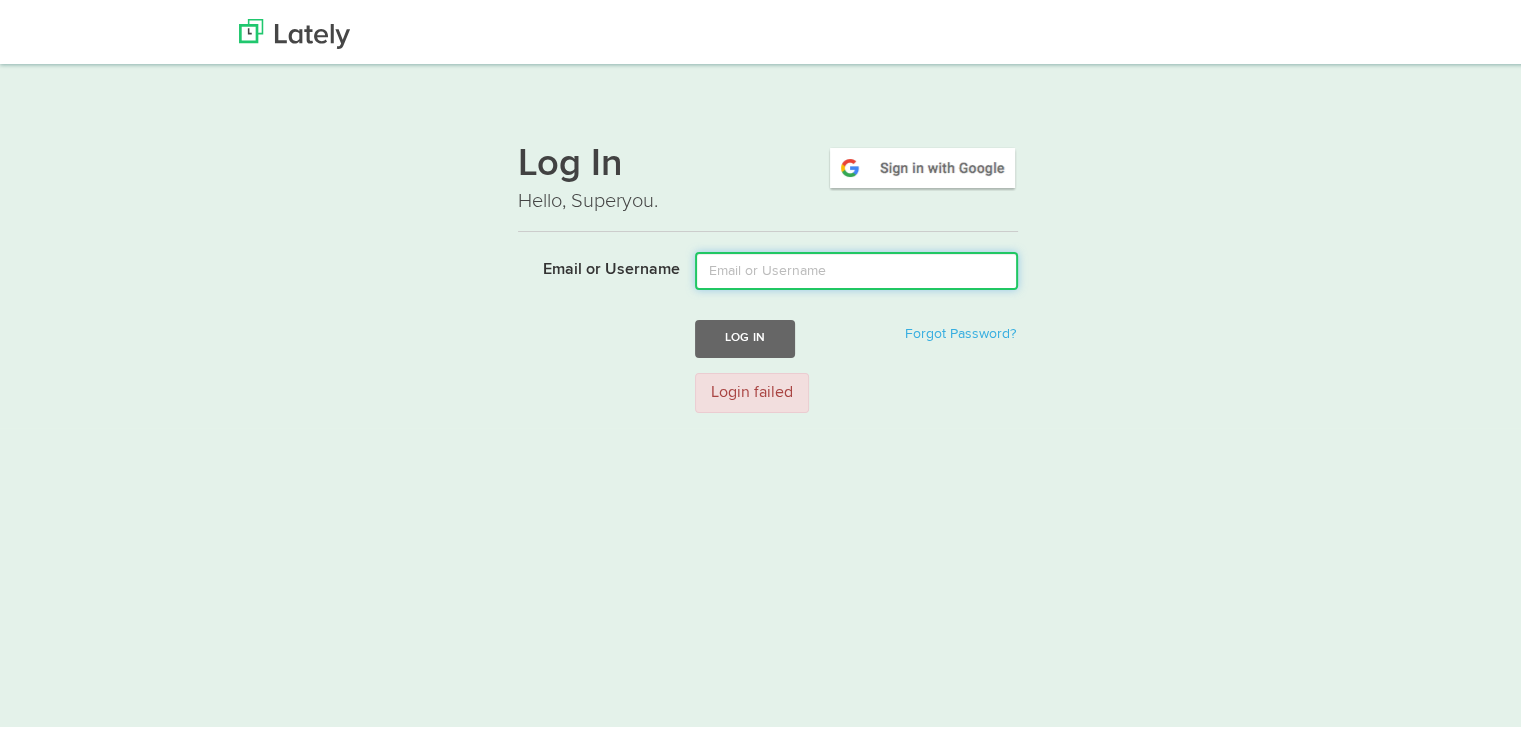 click on "Email or Username" at bounding box center (856, 267) 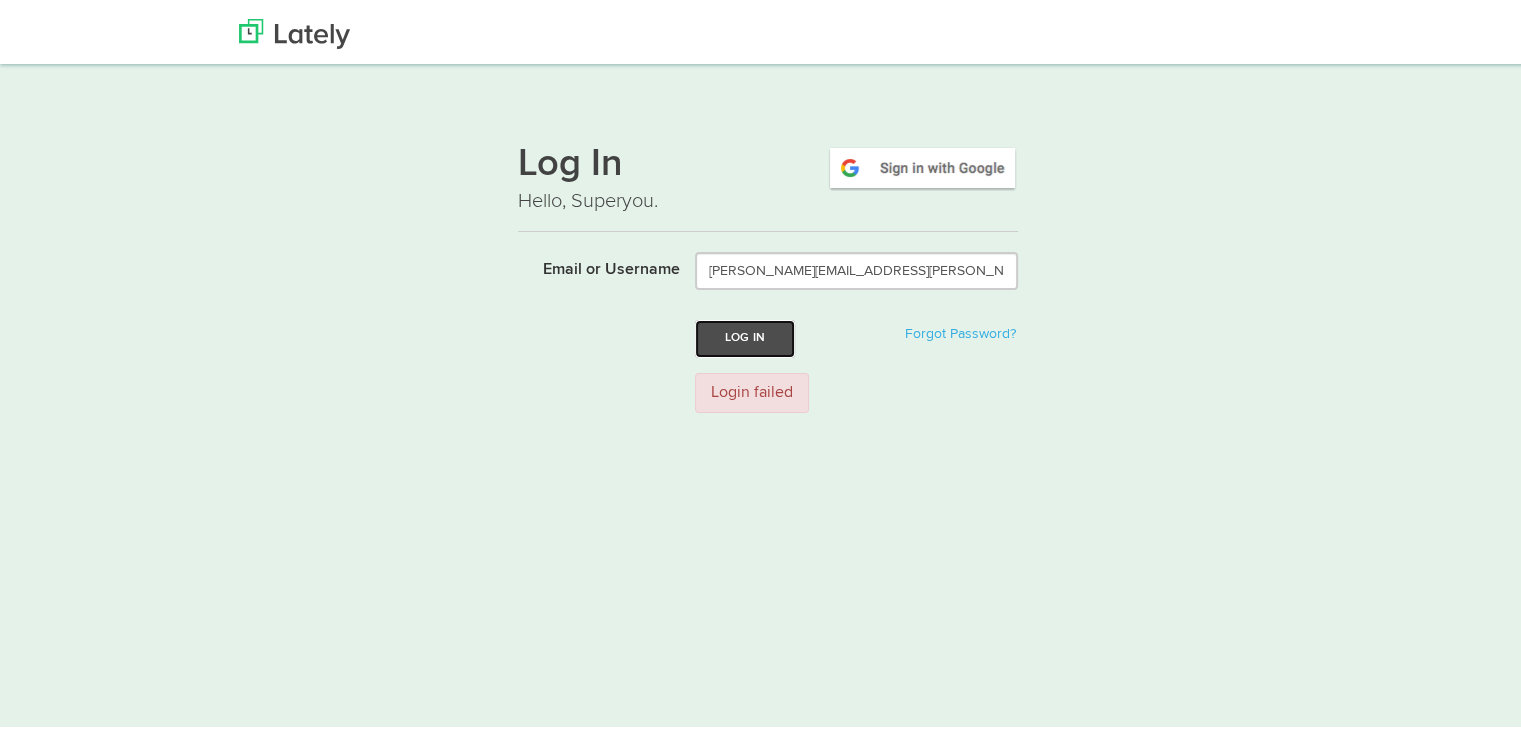 click on "Log In" at bounding box center [745, 334] 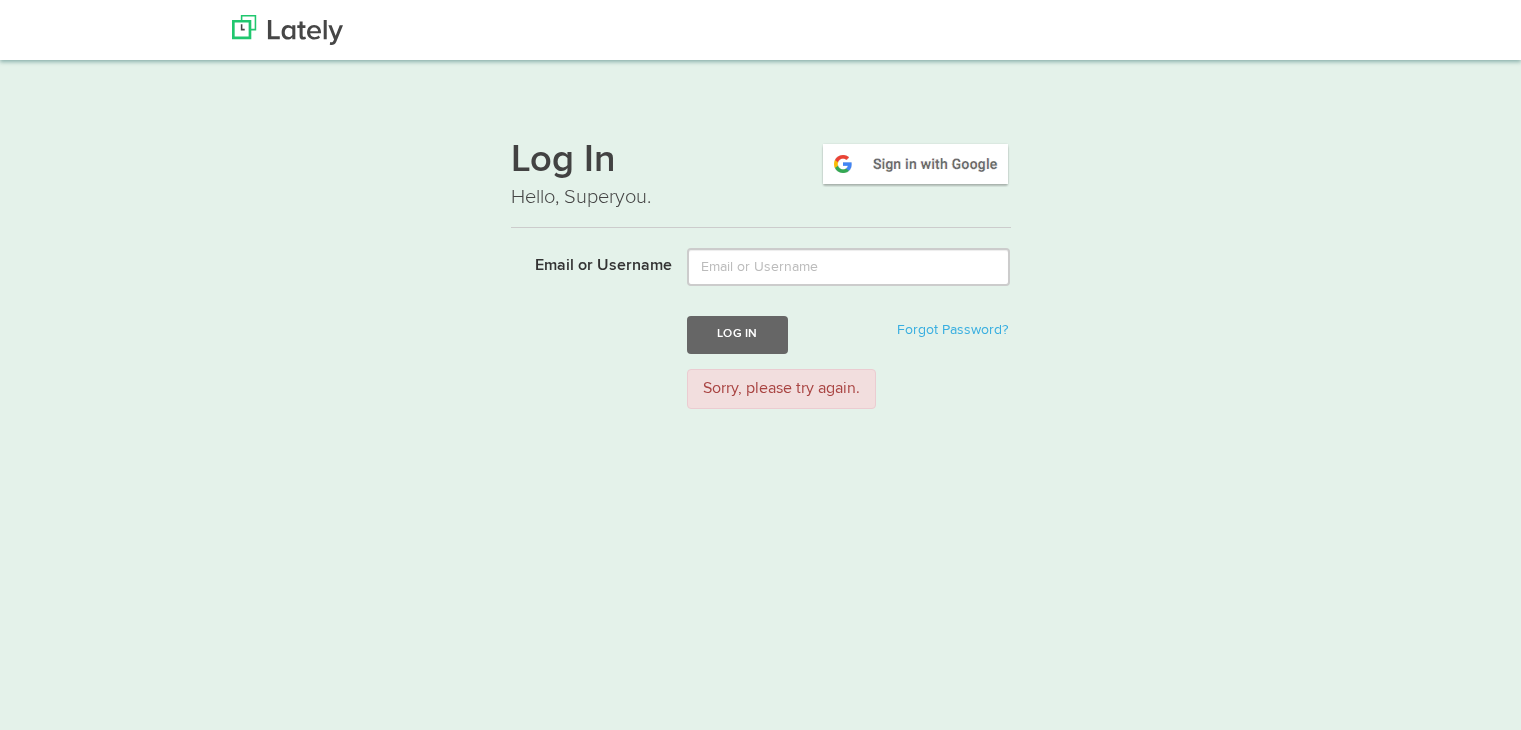 scroll, scrollTop: 0, scrollLeft: 0, axis: both 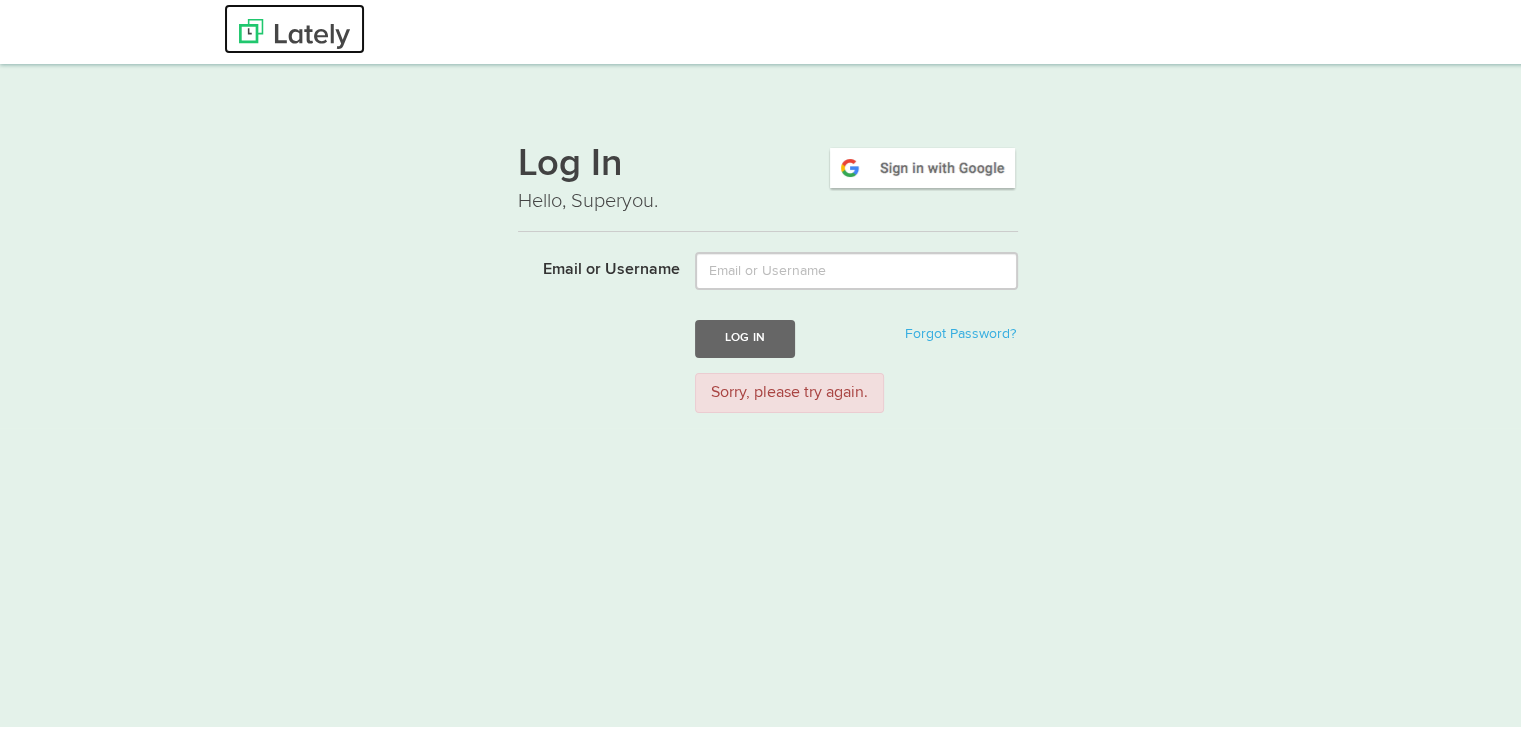 click at bounding box center (294, 30) 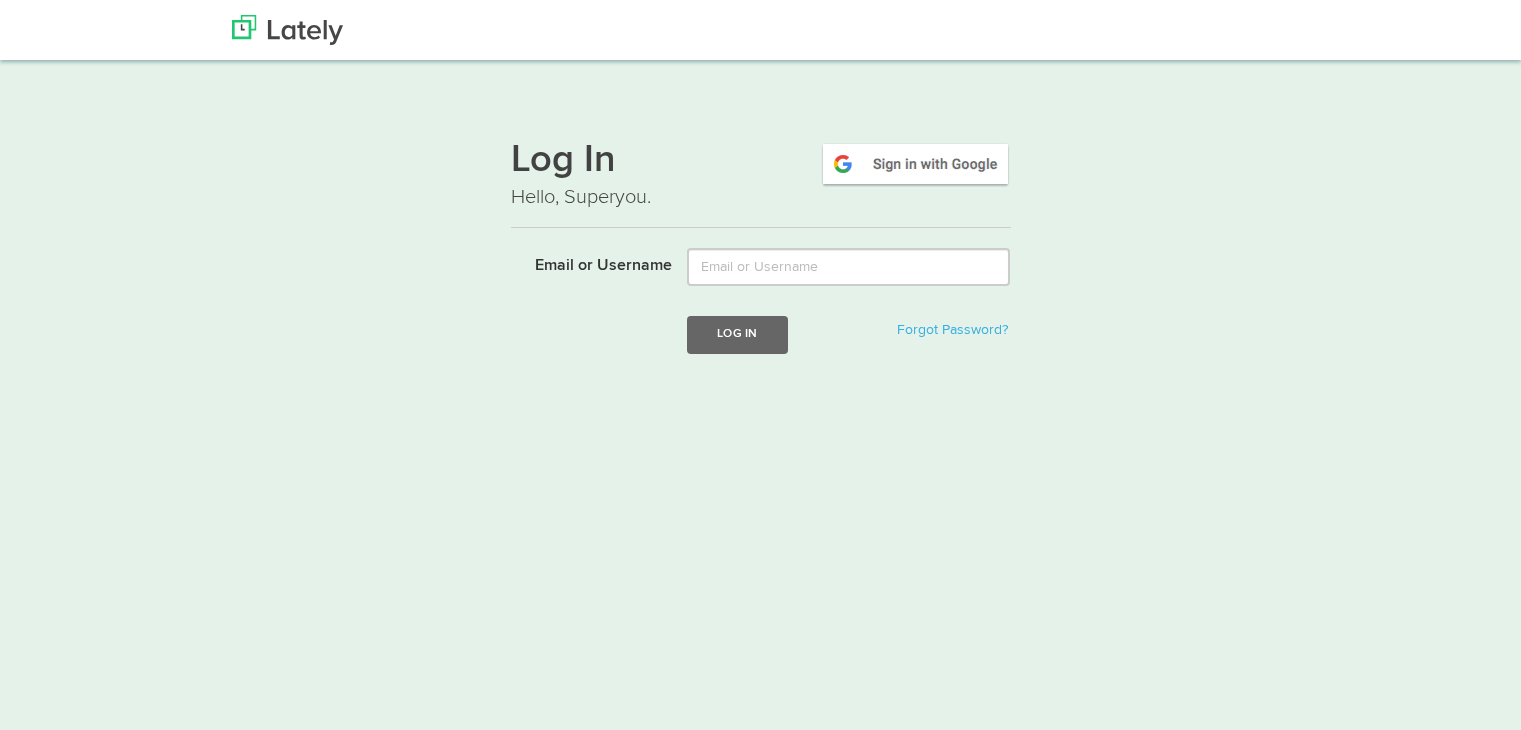 scroll, scrollTop: 0, scrollLeft: 0, axis: both 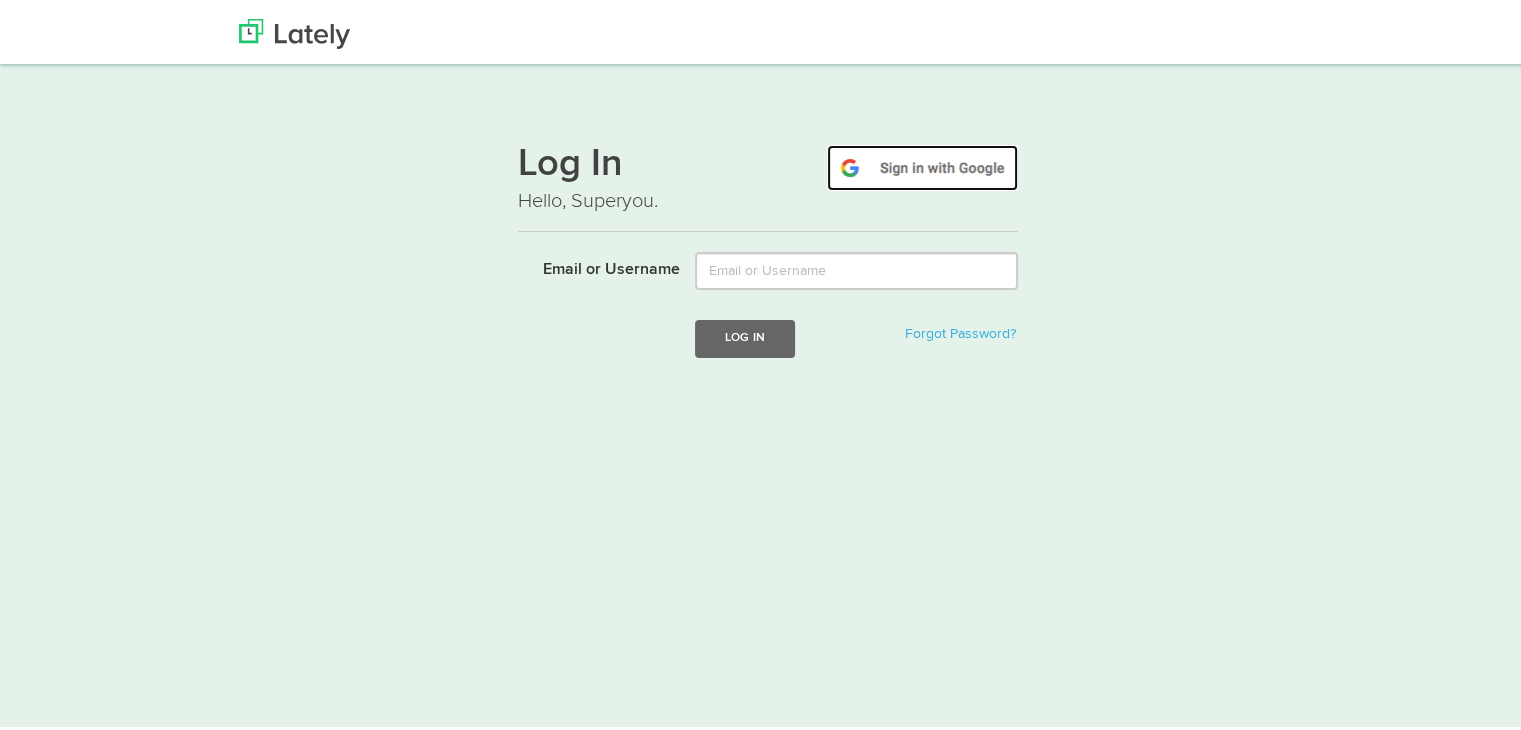 click at bounding box center (922, 164) 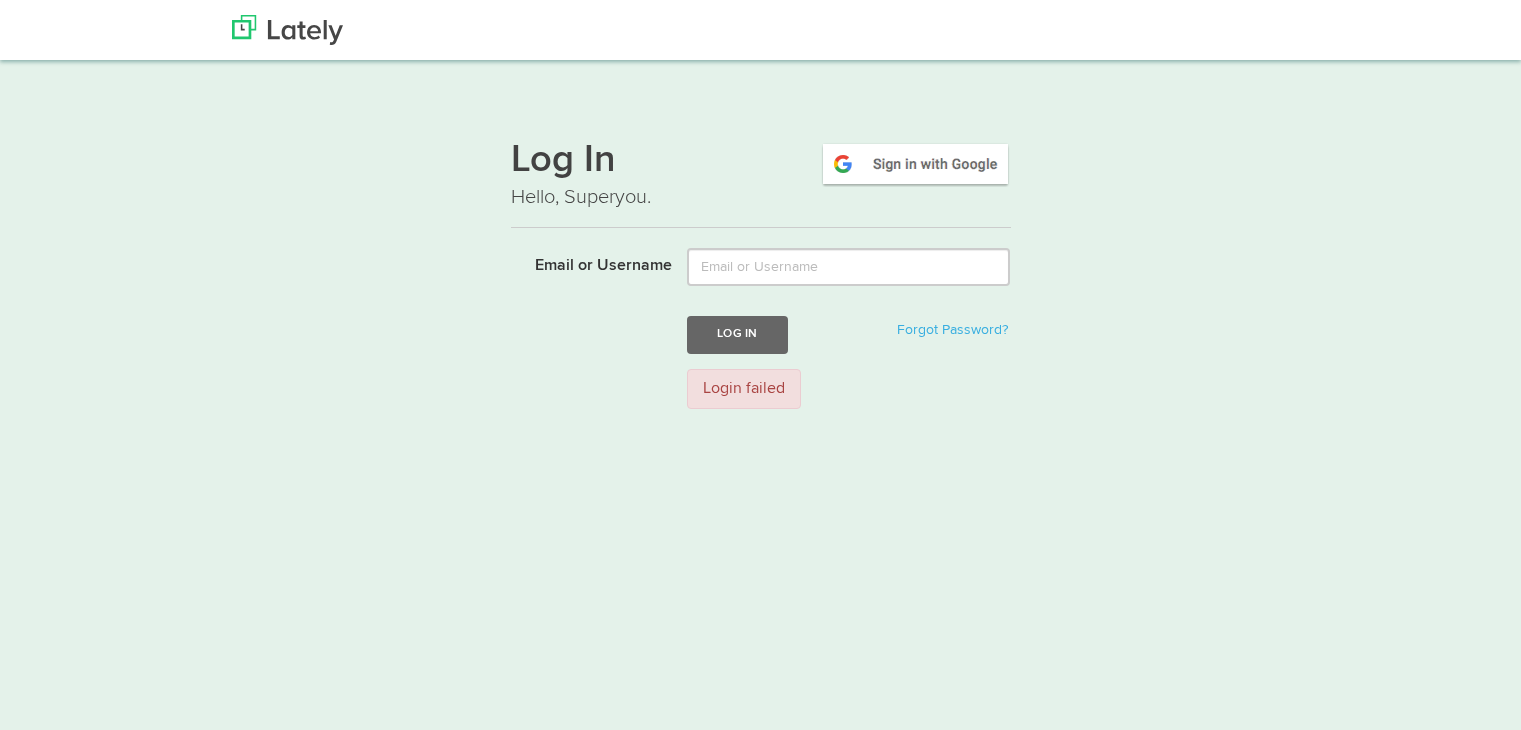 scroll, scrollTop: 0, scrollLeft: 0, axis: both 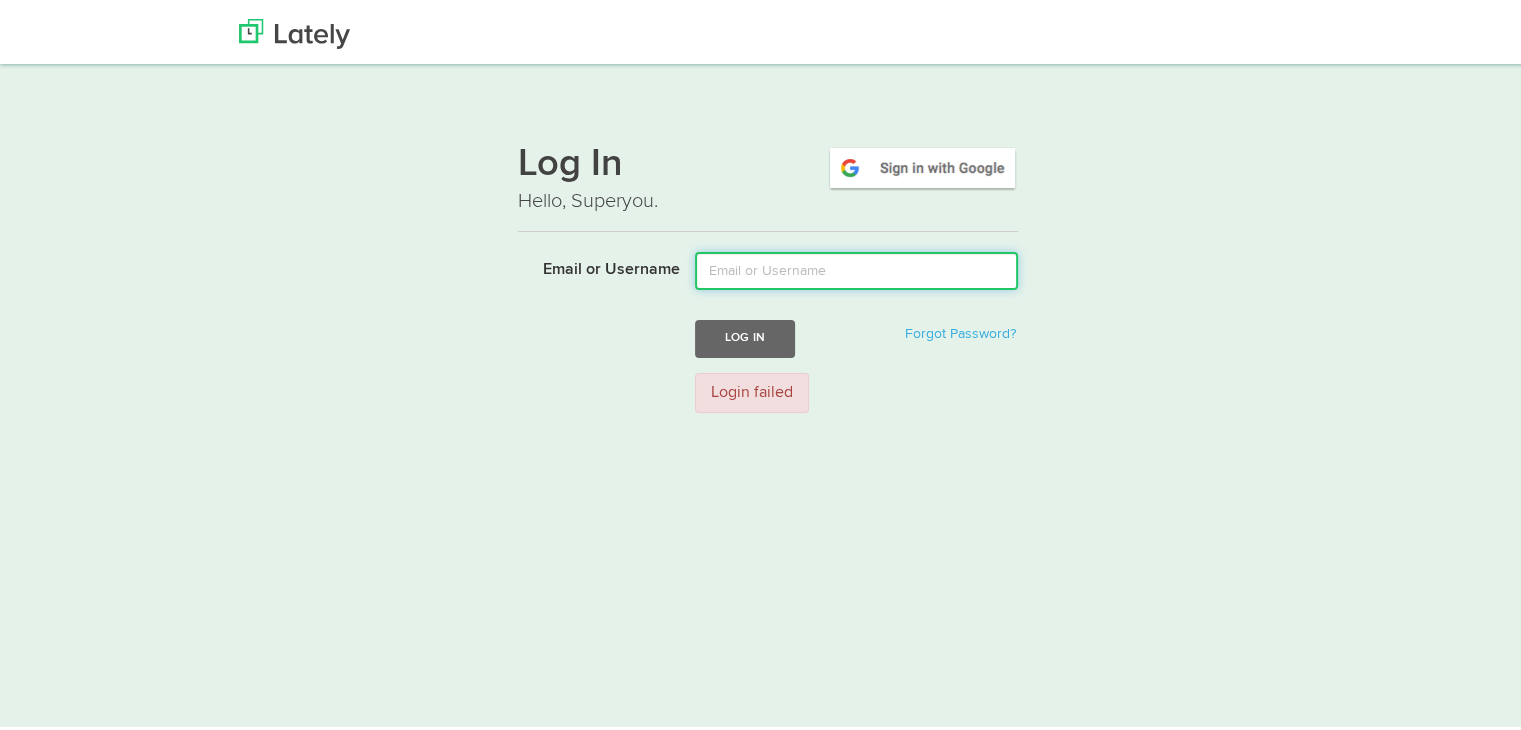 click on "Email or Username" at bounding box center (856, 267) 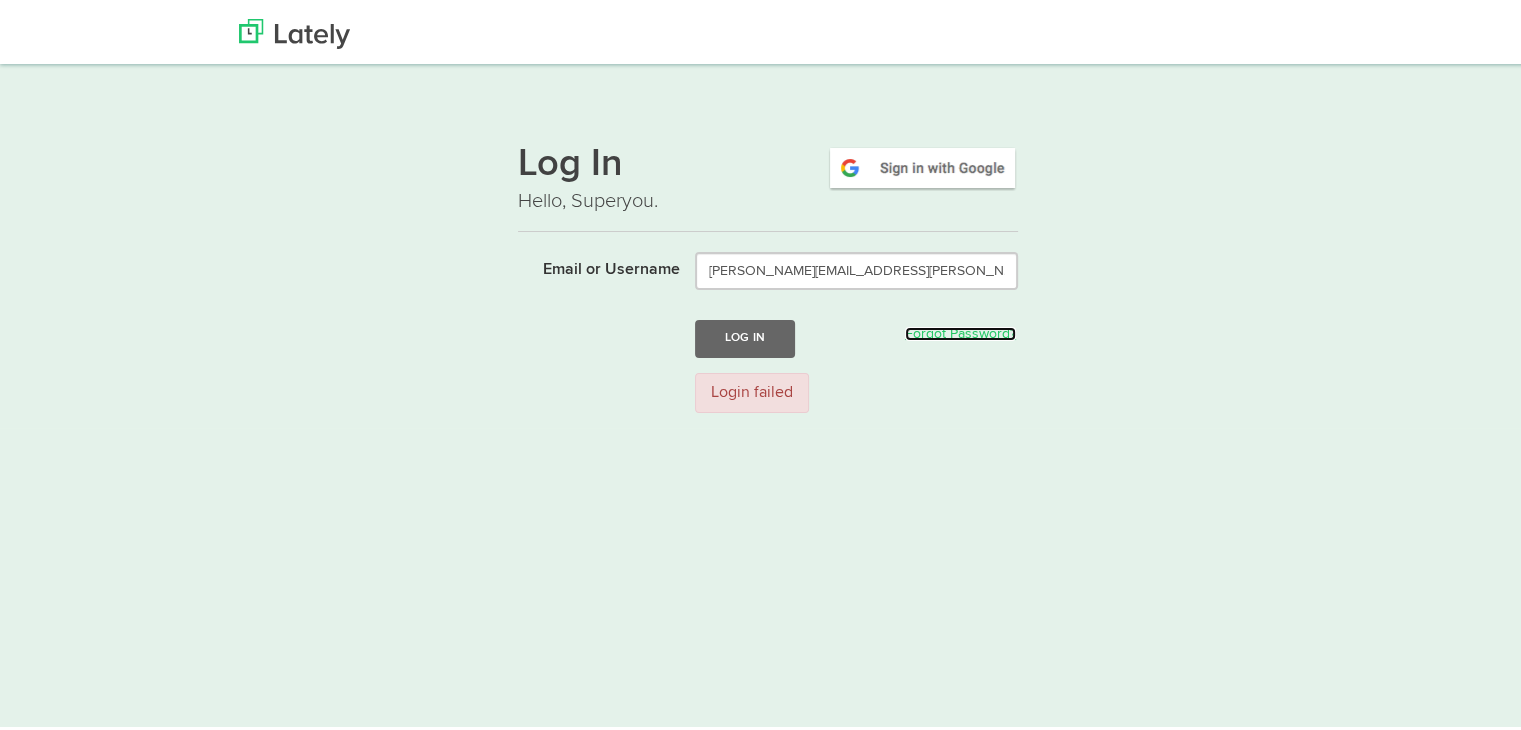 click on "Forgot Password?" at bounding box center (960, 330) 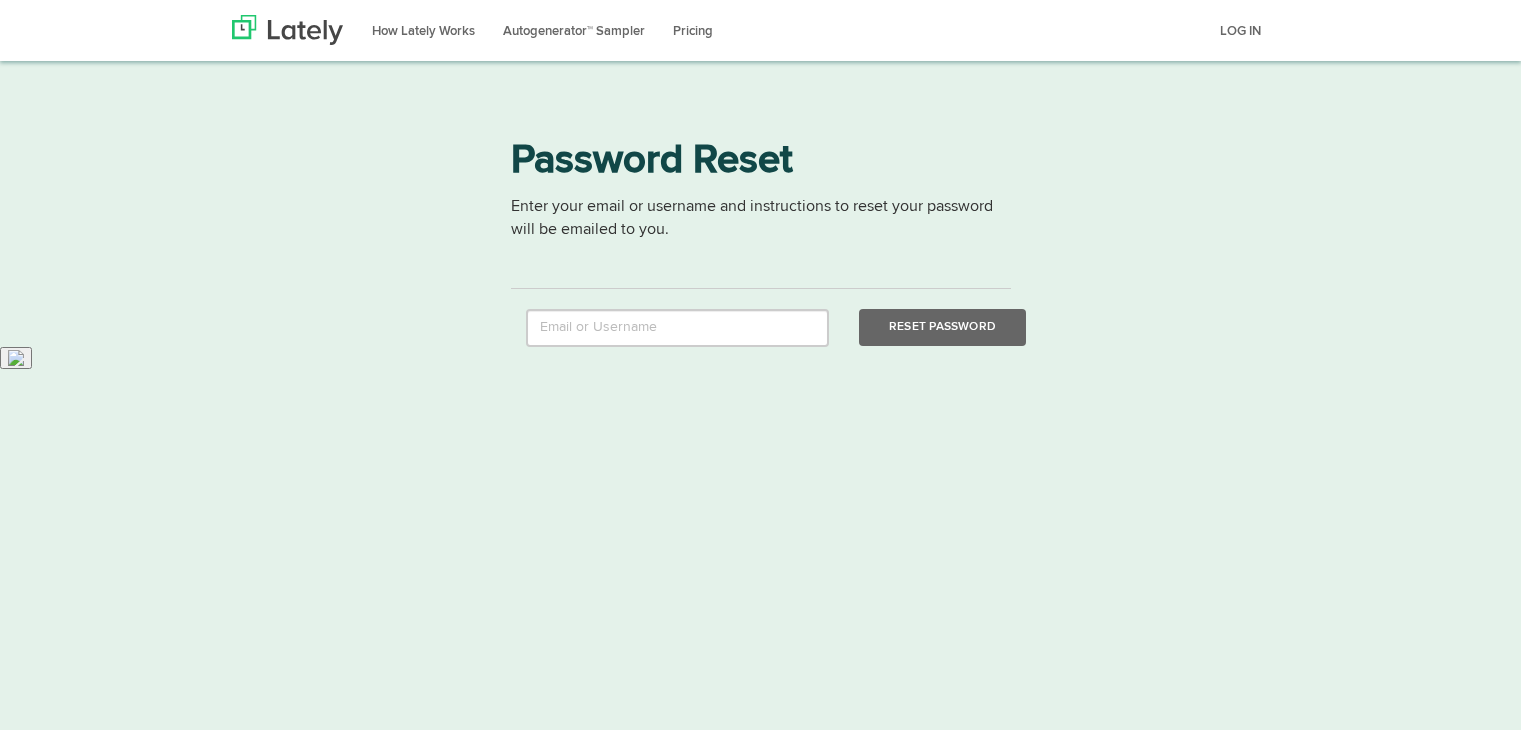 scroll, scrollTop: 0, scrollLeft: 0, axis: both 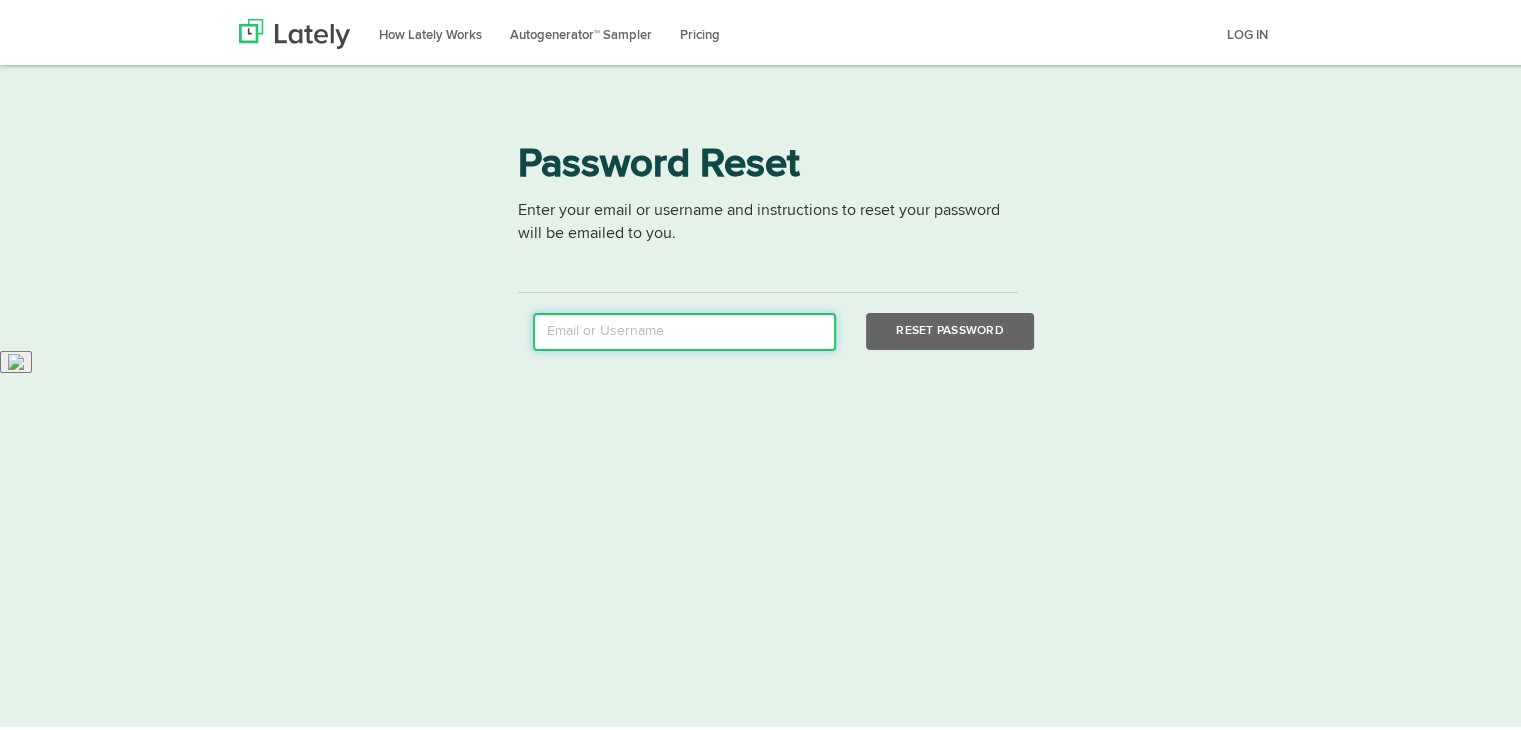 click at bounding box center (684, 328) 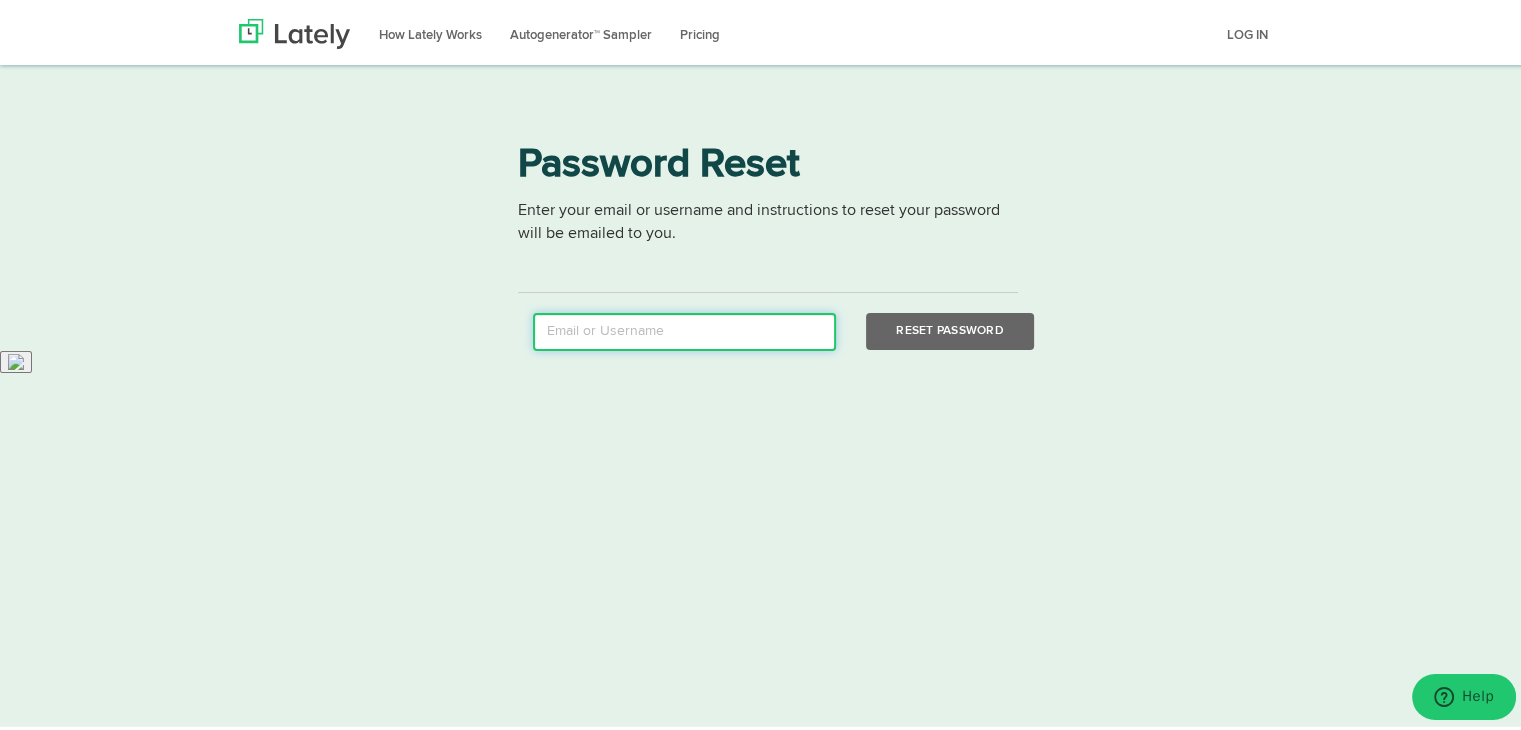 type on "cathleen.montano@4ocean.com" 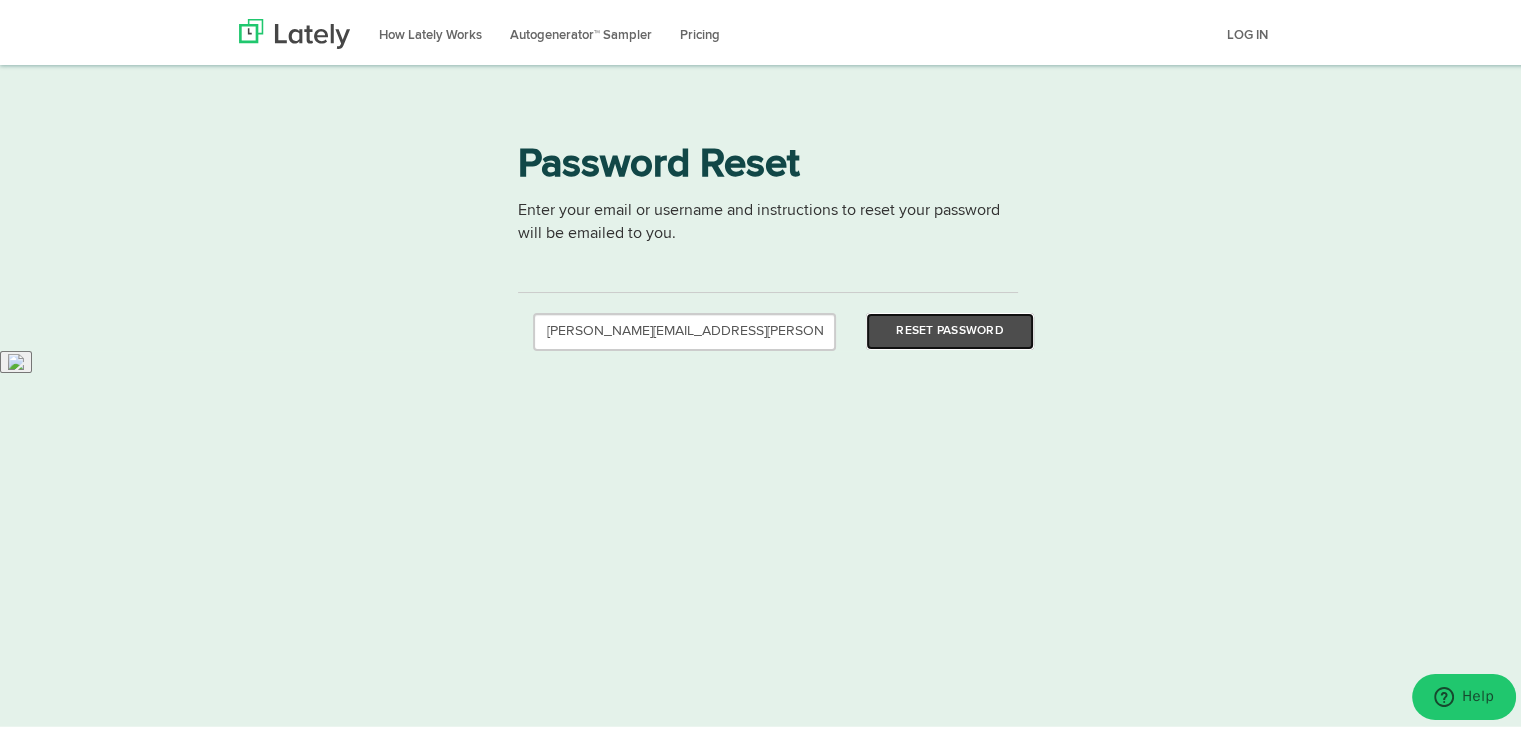 click on "Reset Password" at bounding box center [949, 327] 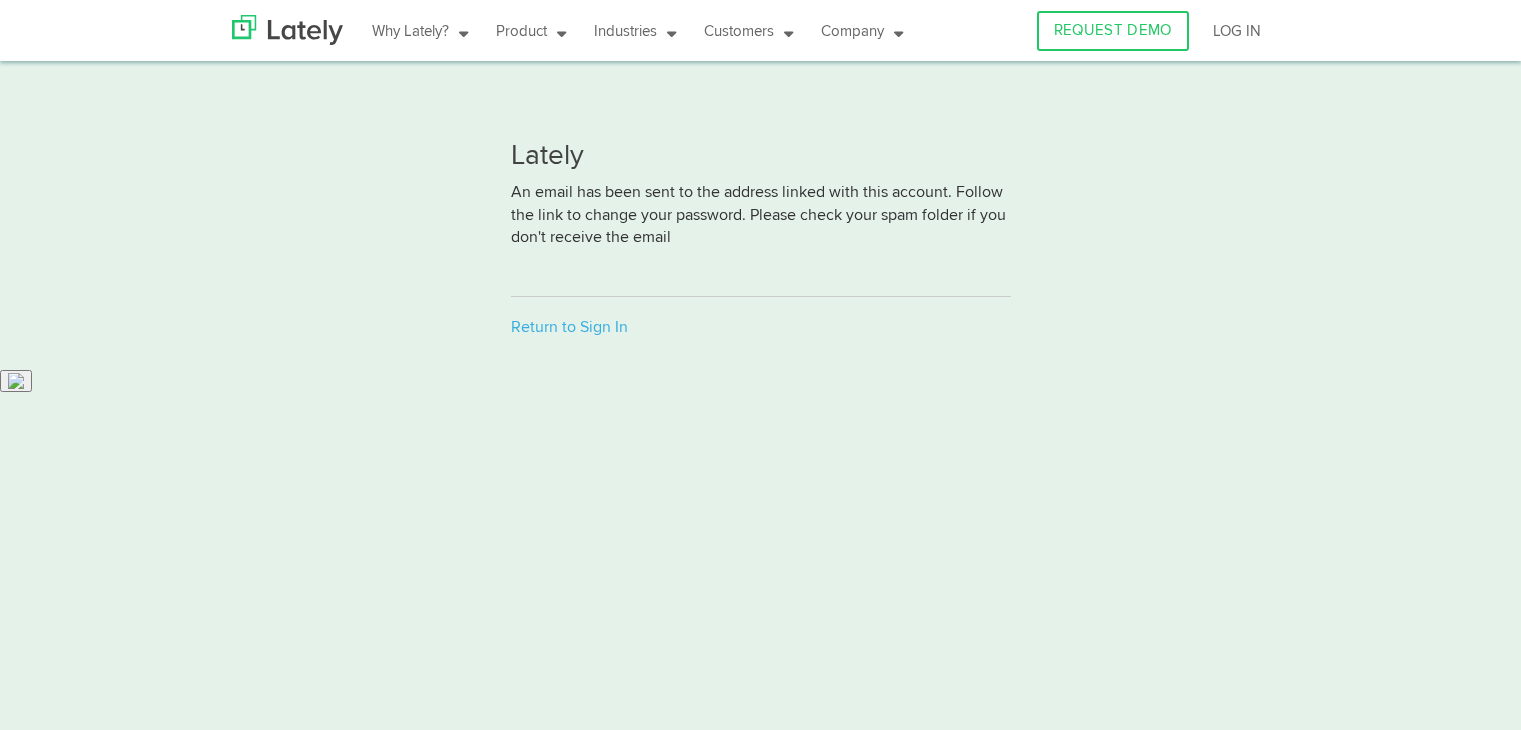scroll, scrollTop: 0, scrollLeft: 0, axis: both 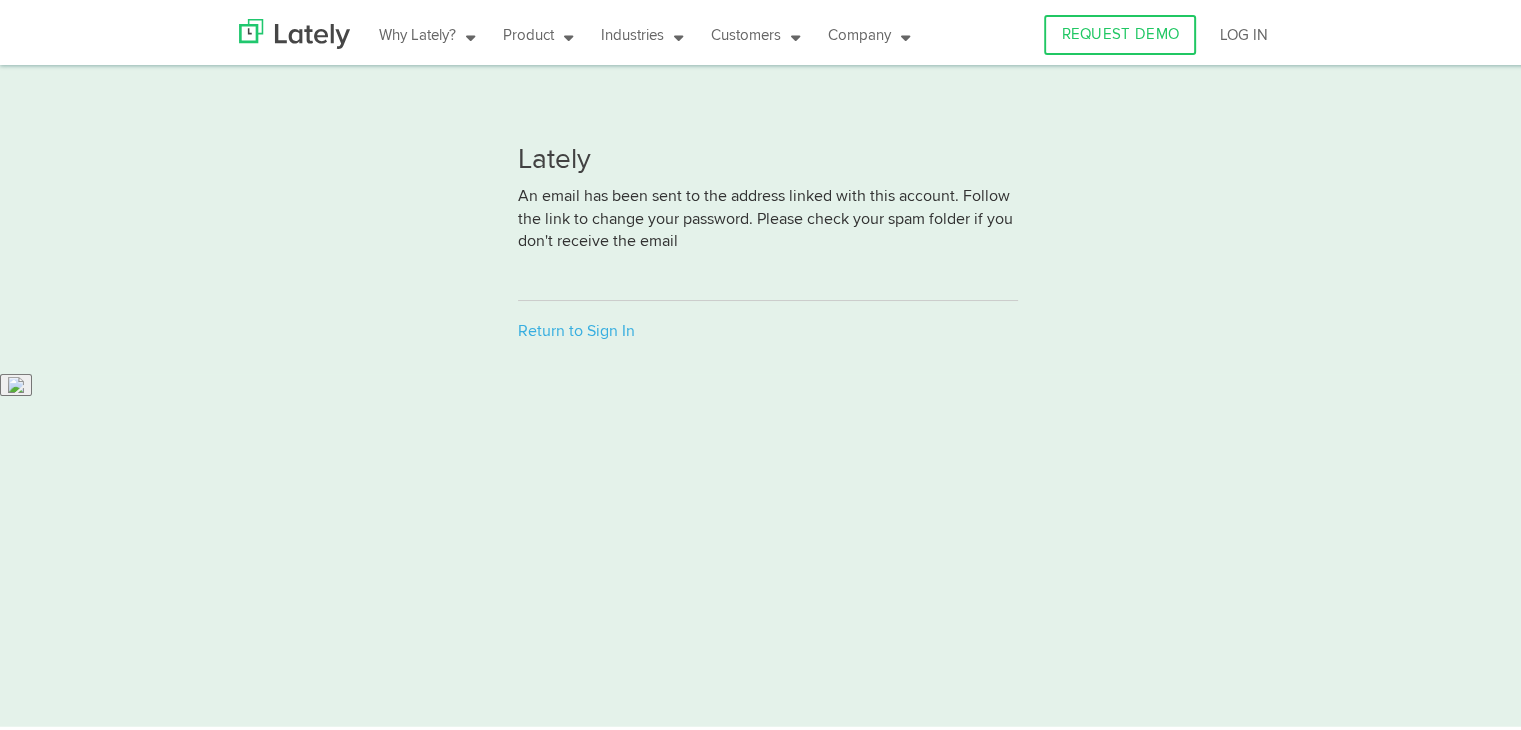 click on "Why Lately? Lately LIVE Videos How to Position ANYTHING Blog Ebooks Product PRICING See which edition fits your business like a glove AI CONTENT WRITER Automatically writes and pre-tests content for your social media programs SOCIAL ANALYTICS Informs your content strategy and makes your content more engaging with content analytics Social Media Marketing Everything you need to scale your social media marketing program Social Selling Extend your social content across executives, sales, employees, franchises, and more Video Autogenerator Turn your company videos into bite-sized social media video clips and social media posts Parent Accounts Easily manage parent-child social media accounts Industries   Every Size Global Enterprises Ensure quality social media messaging across every region, product and brand Franchises Set each franchise up for social media success Small Businesses Grow your business with social media marketing   Every Industry Technology Scale your organic social media programs     Education" at bounding box center (768, 365) 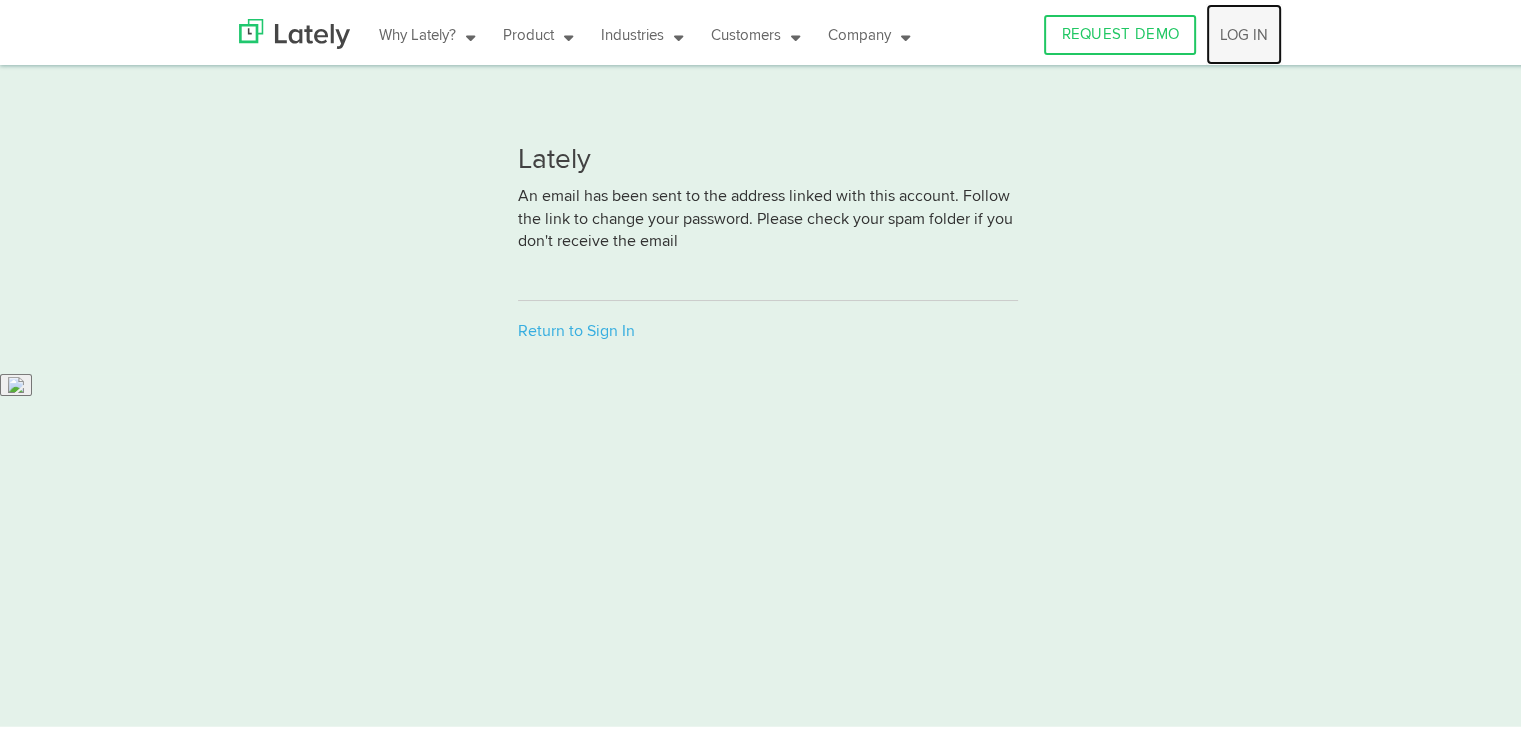 click on "LOG IN" at bounding box center [1244, 30] 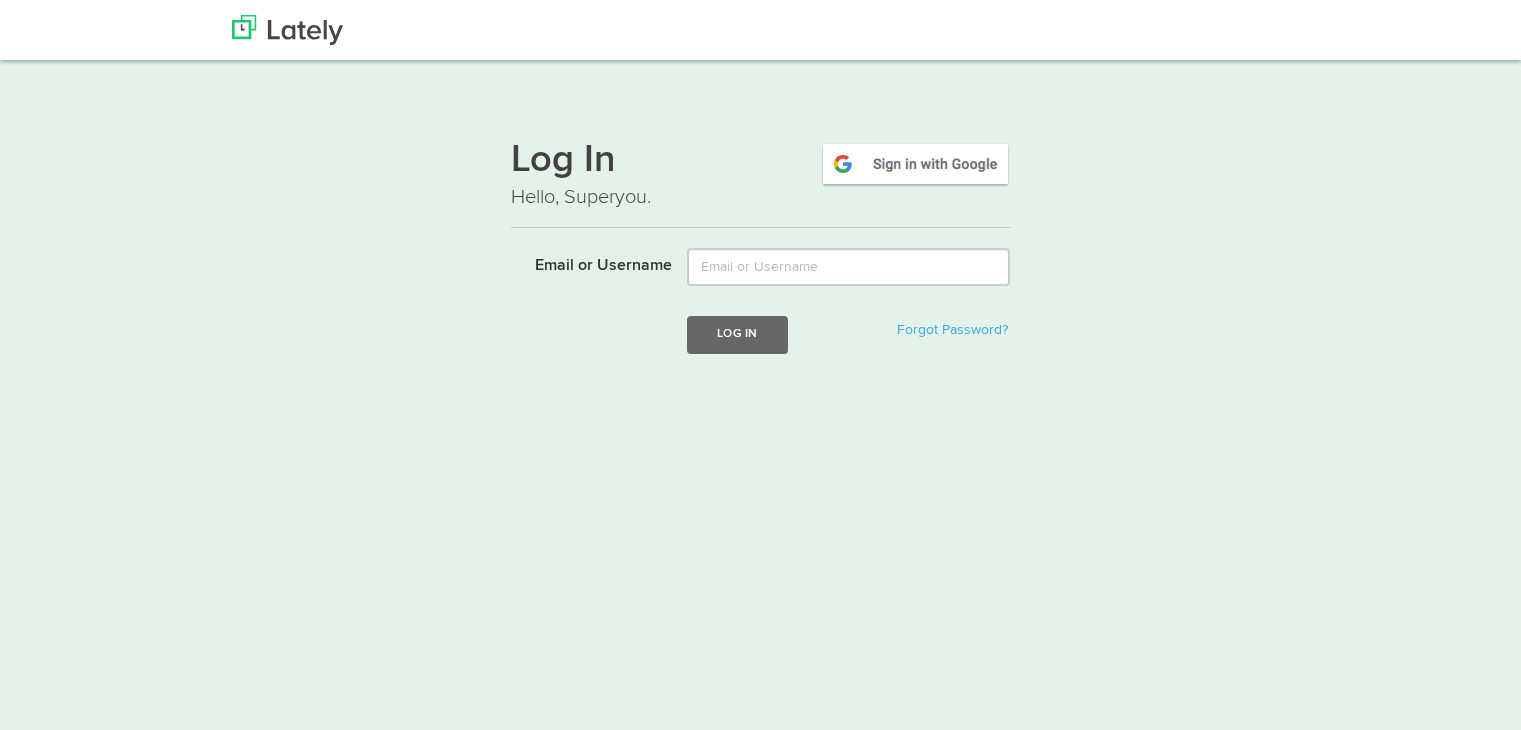 scroll, scrollTop: 0, scrollLeft: 0, axis: both 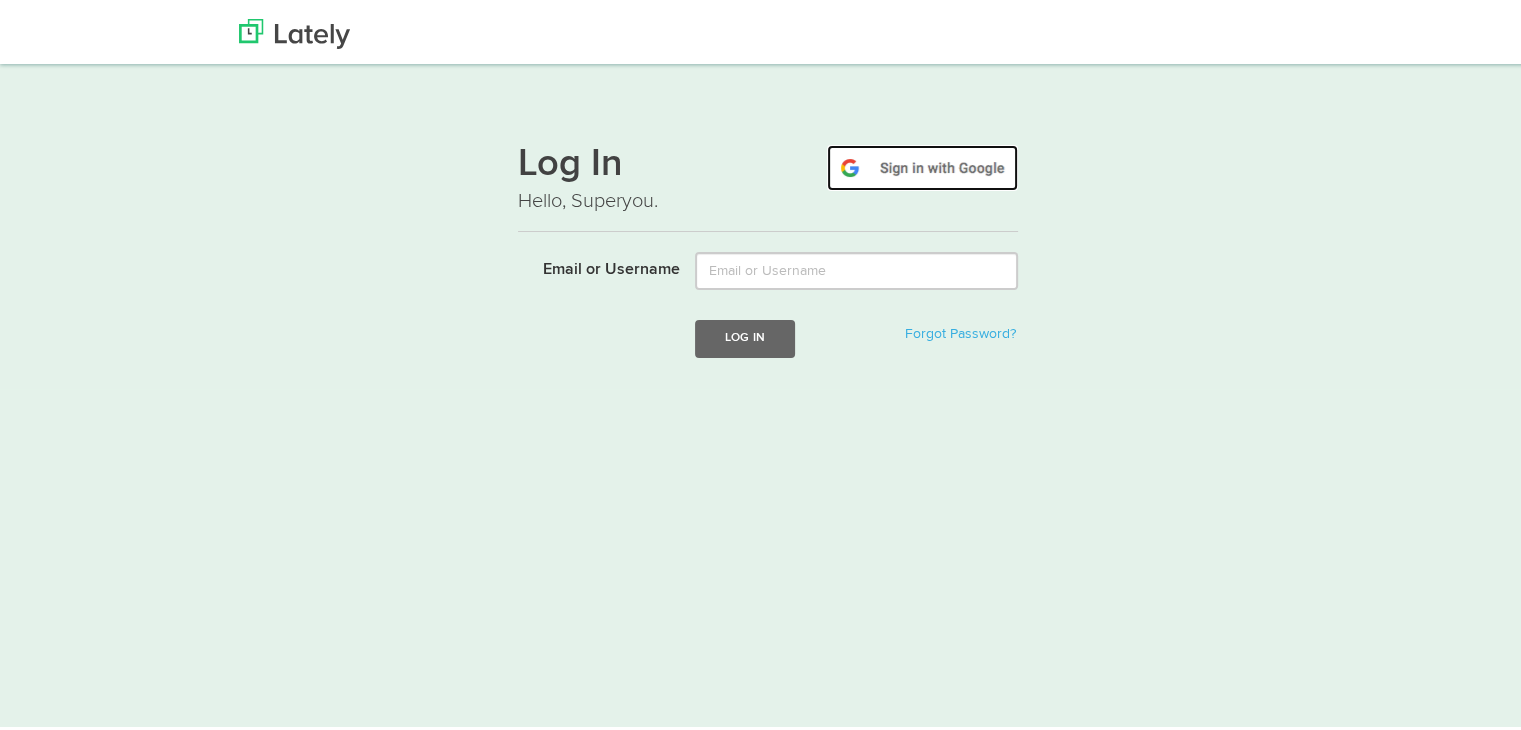 click at bounding box center (922, 164) 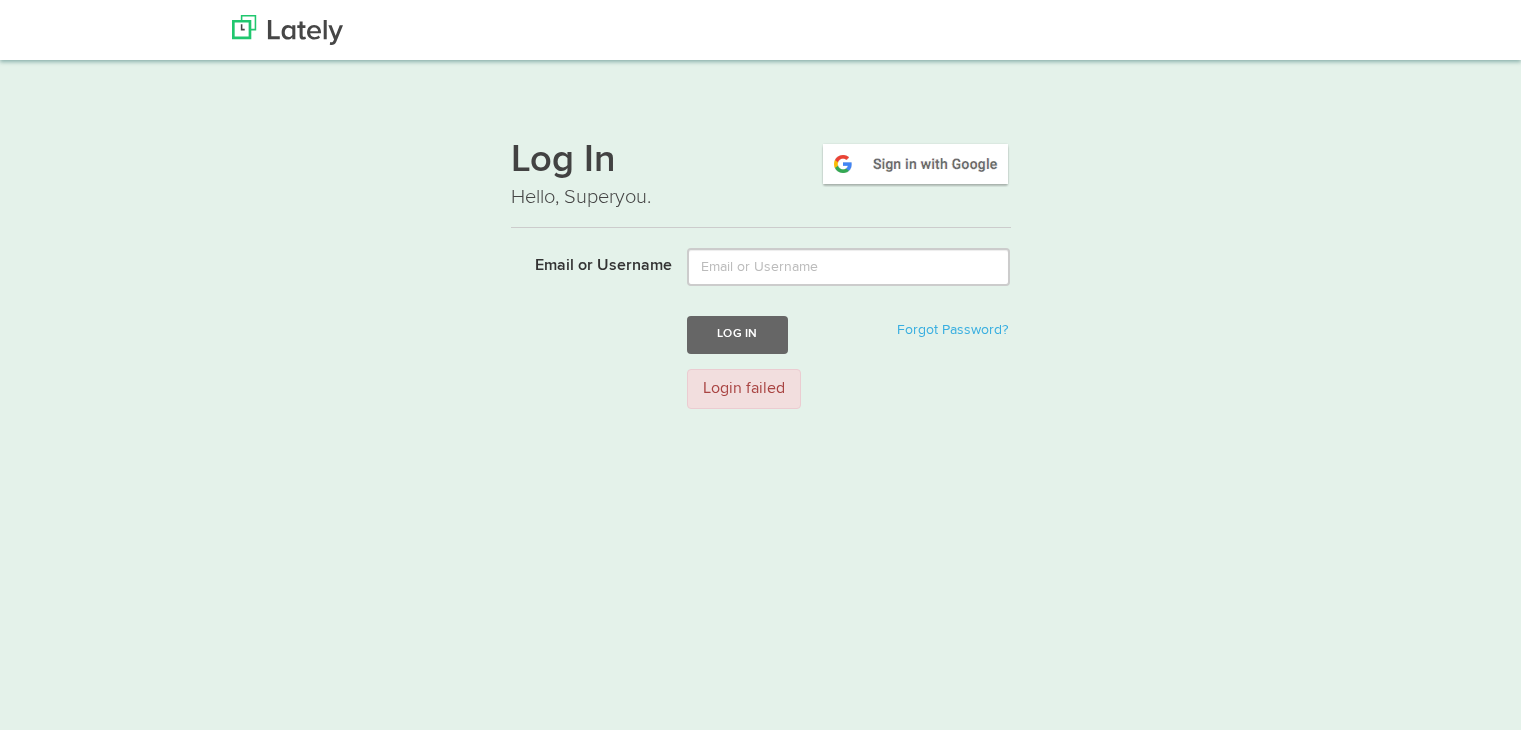 scroll, scrollTop: 0, scrollLeft: 0, axis: both 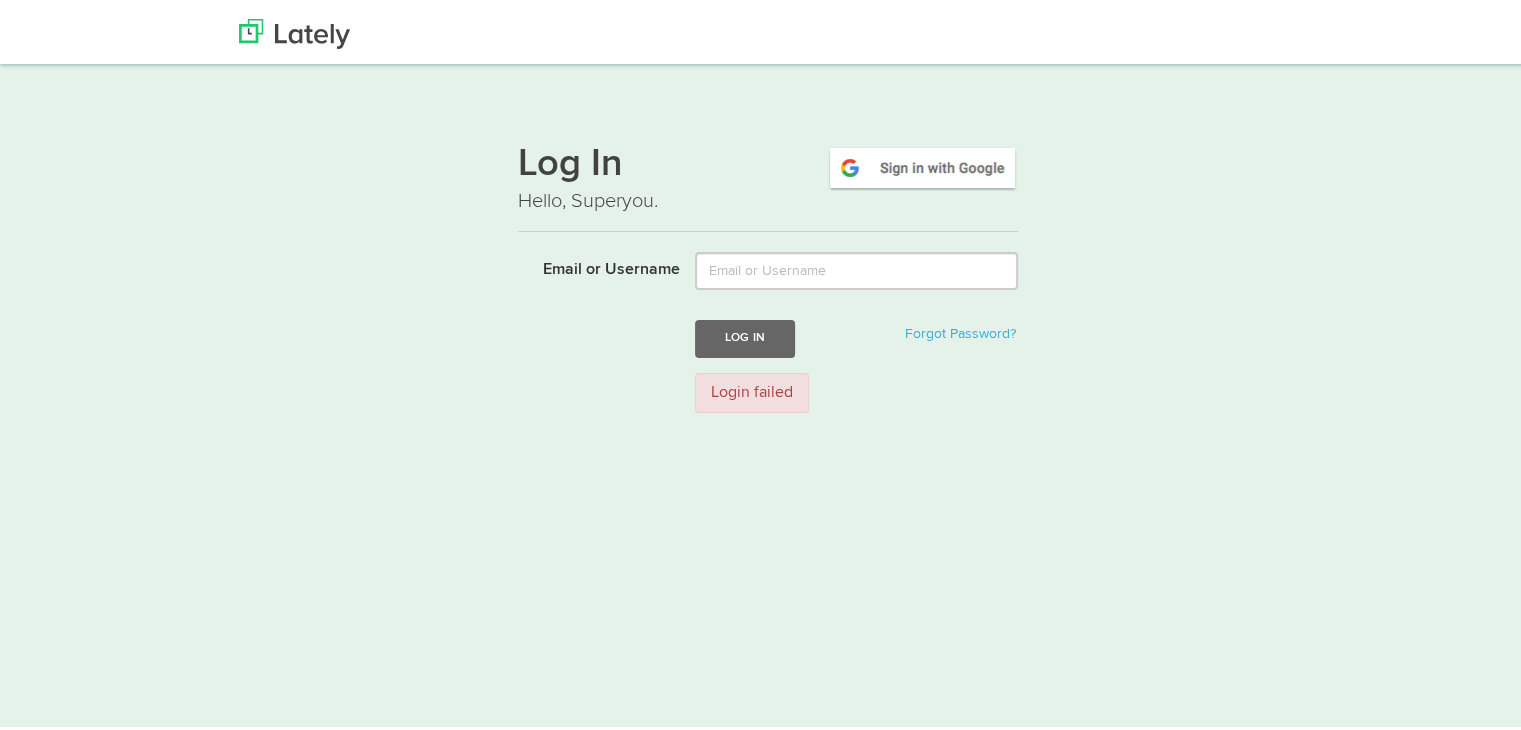 click on "Log In Hello, Superyou.              Email or Username Log In Forgot Password?                             Login failed" at bounding box center [768, 272] 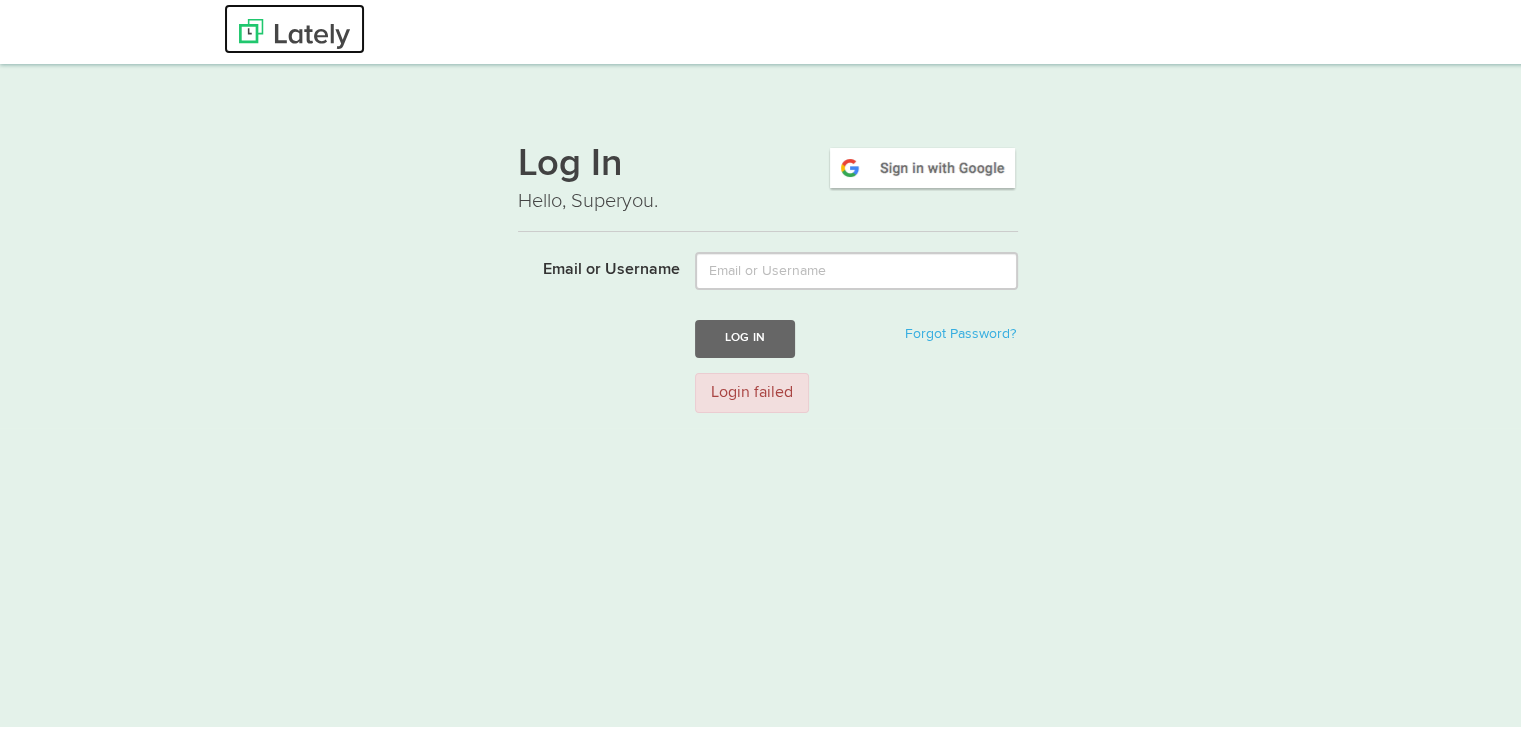 click at bounding box center [294, 25] 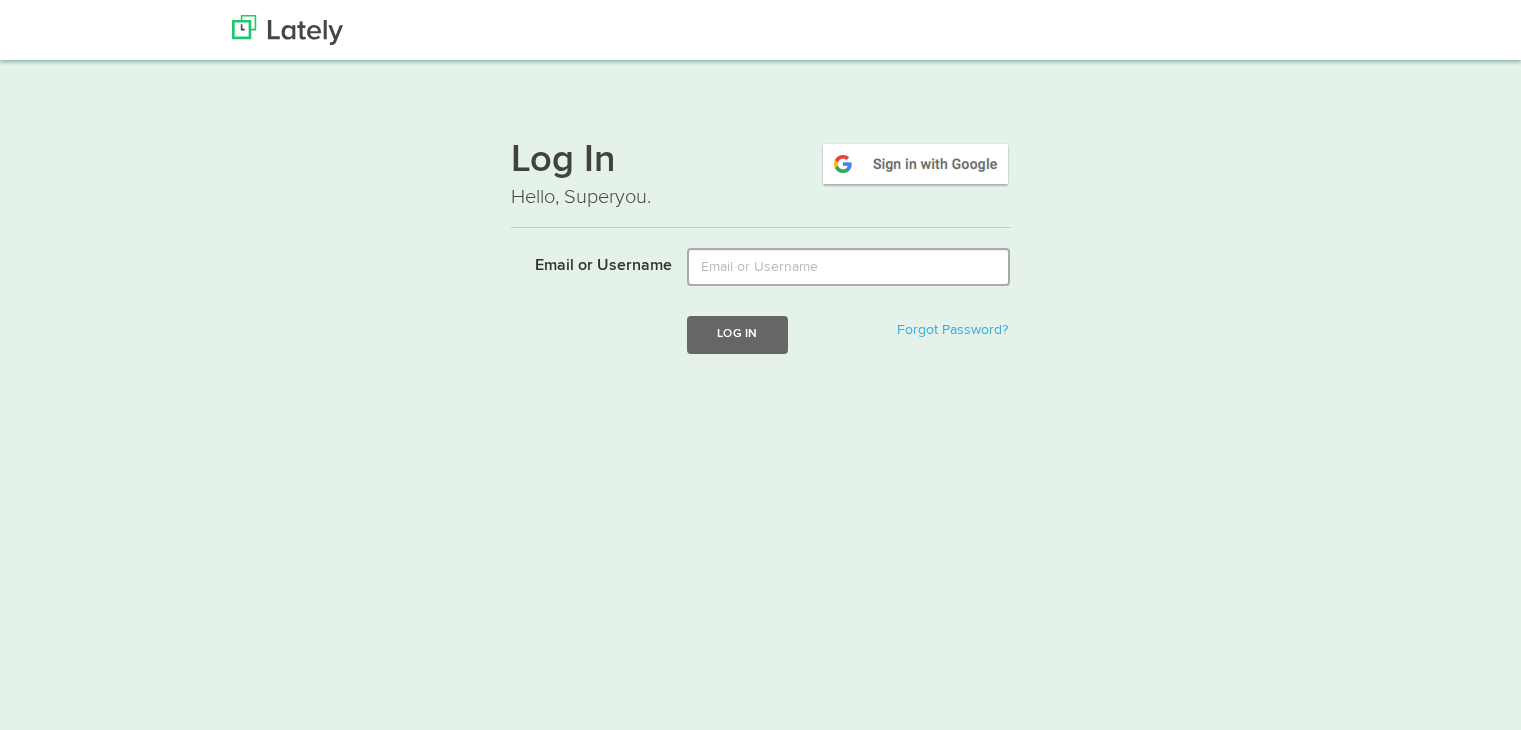 scroll, scrollTop: 0, scrollLeft: 0, axis: both 